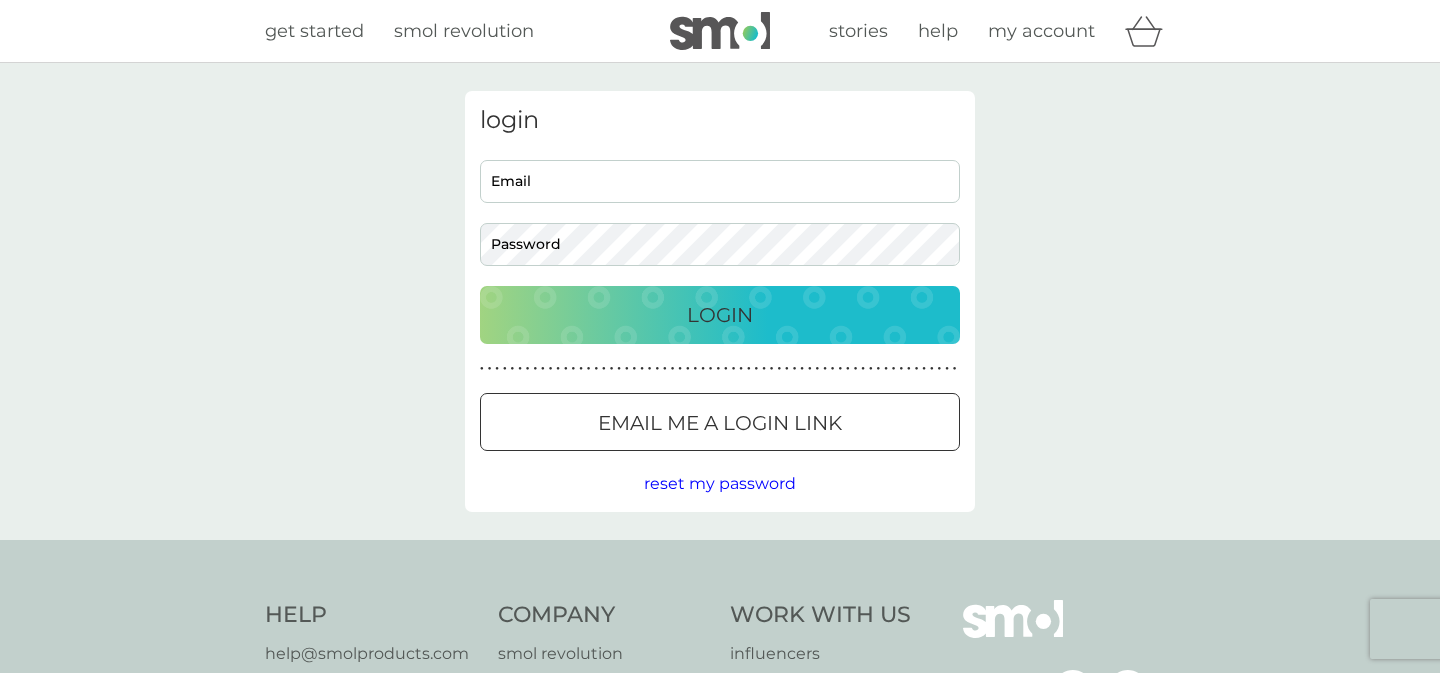 scroll, scrollTop: 0, scrollLeft: 0, axis: both 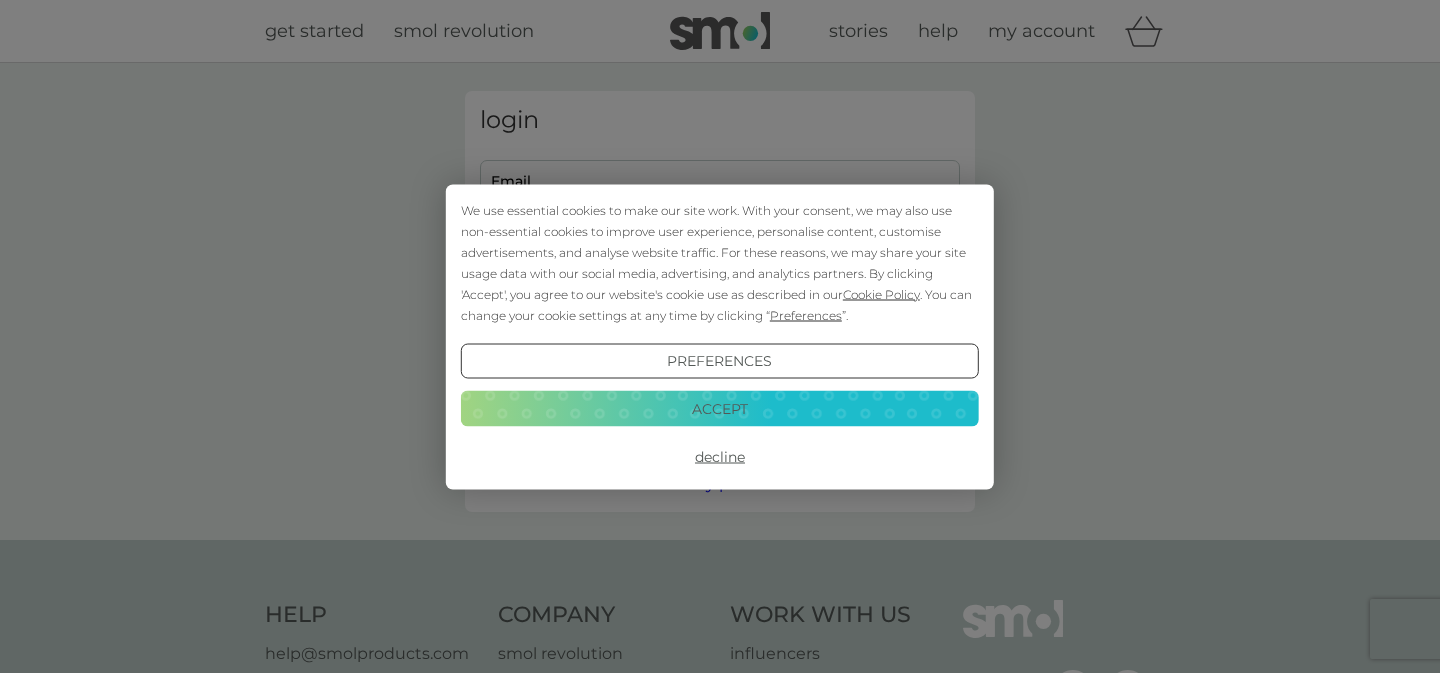 type on "[USERNAME]@example.com" 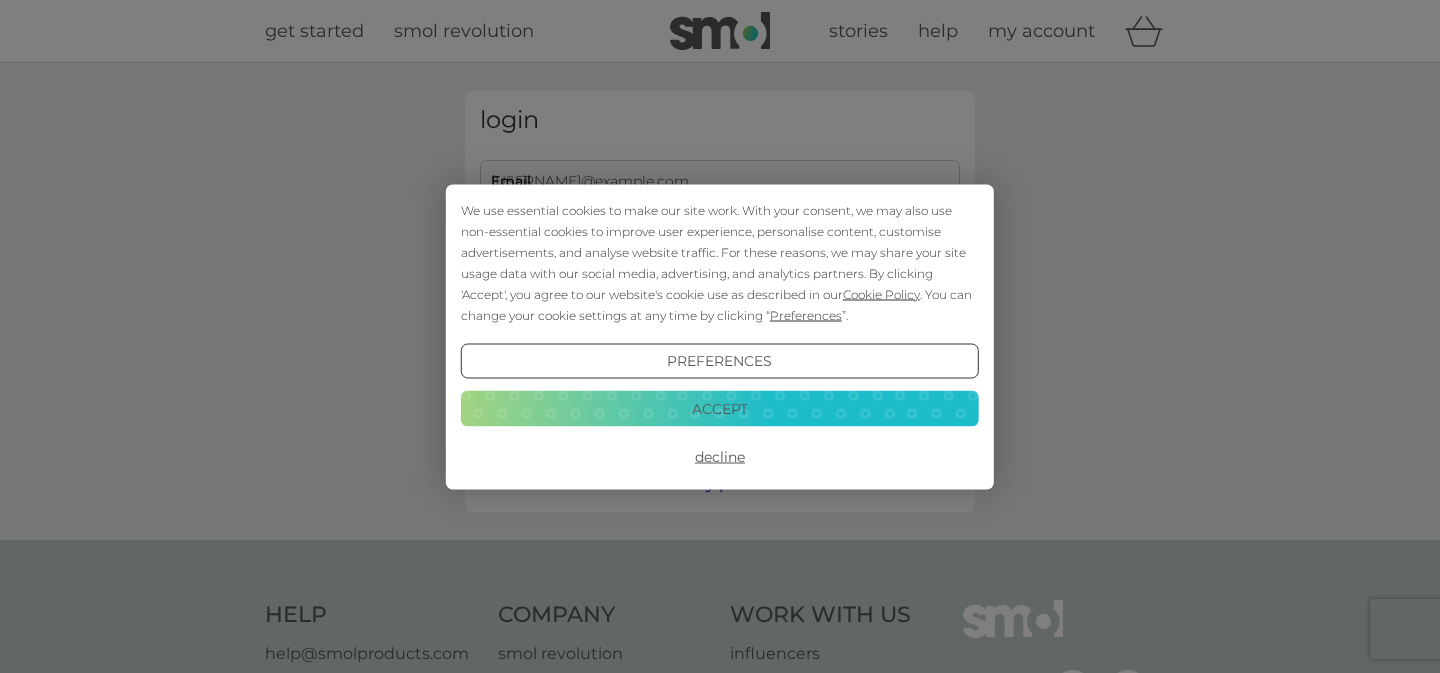 click on "Decline" at bounding box center [720, 457] 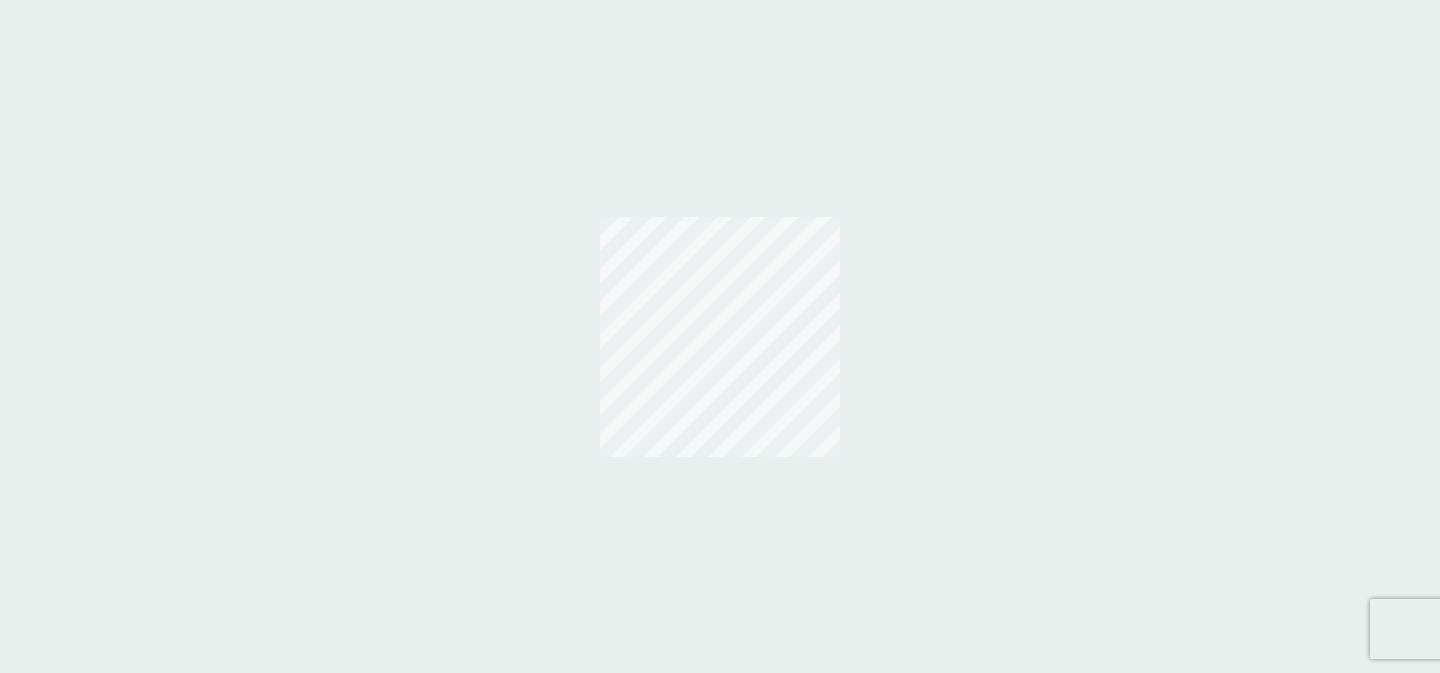 scroll, scrollTop: 0, scrollLeft: 0, axis: both 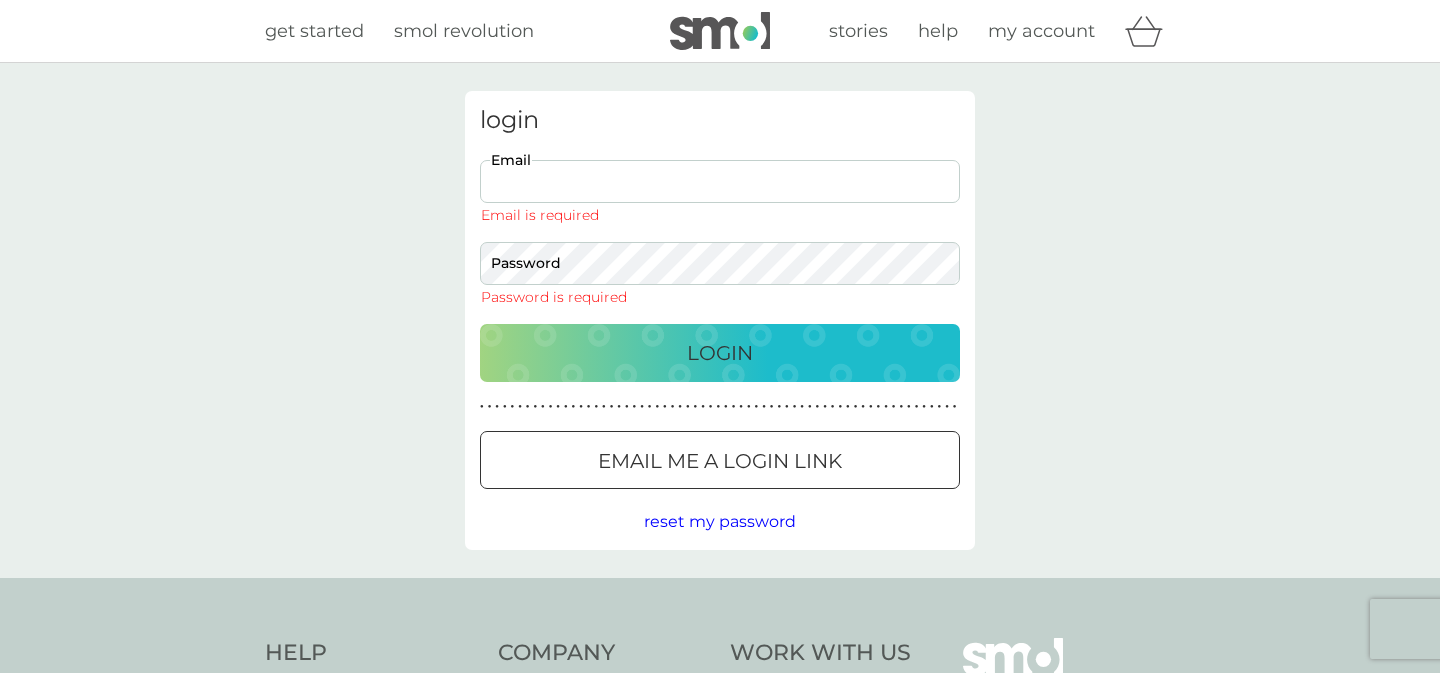 type on "[USERNAME]@example.com" 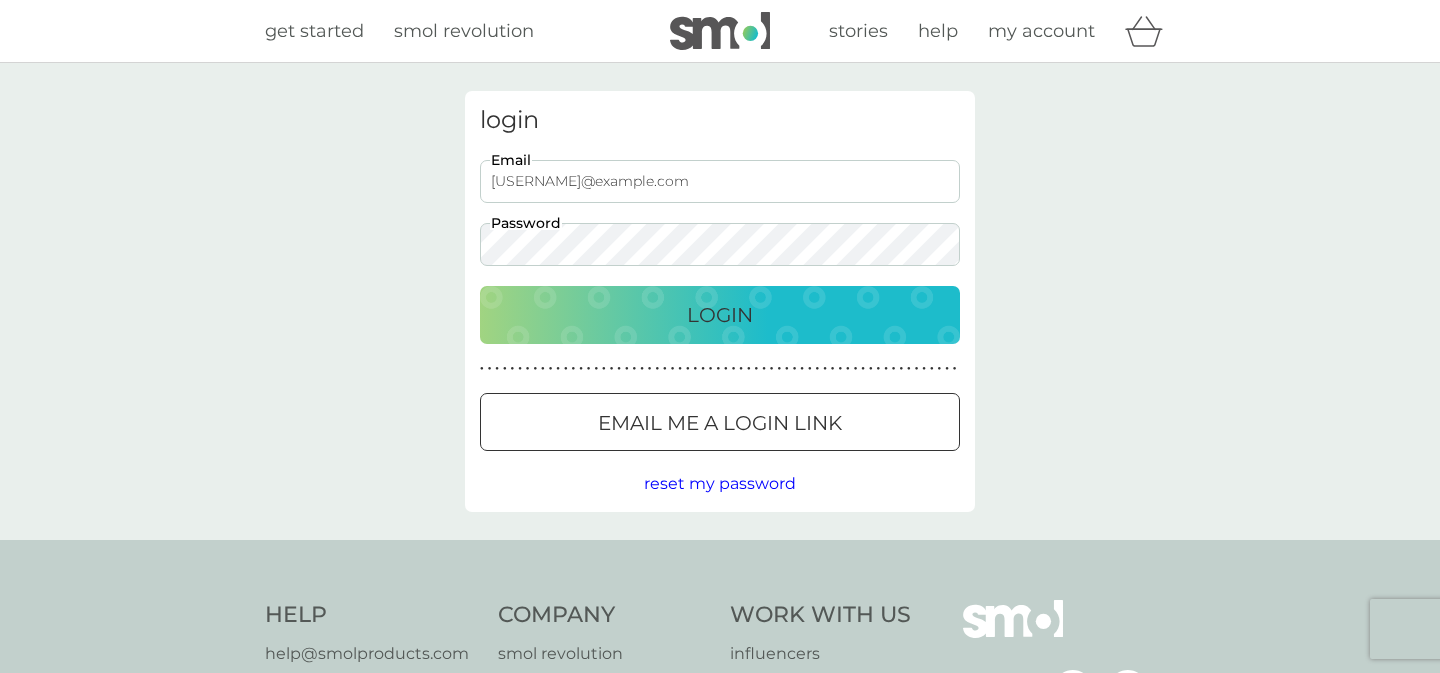 click on "Login" at bounding box center [720, 315] 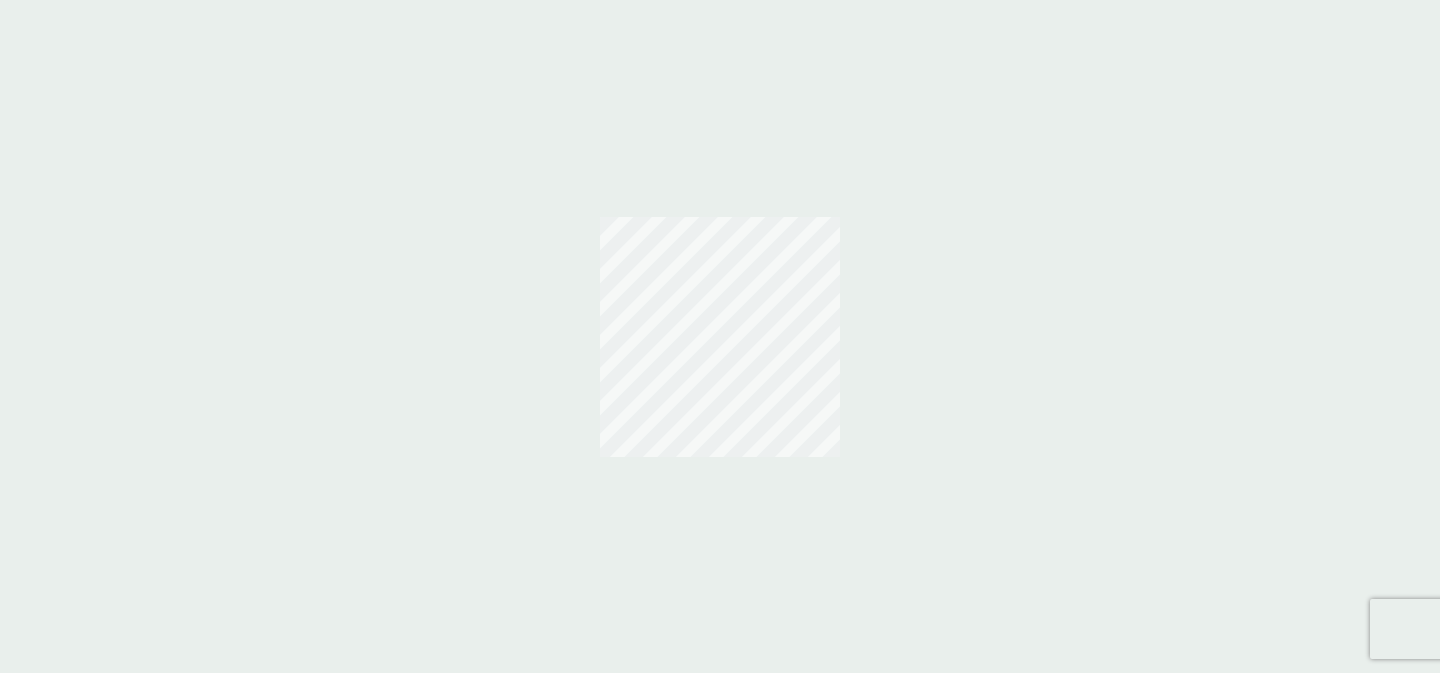 scroll, scrollTop: 0, scrollLeft: 0, axis: both 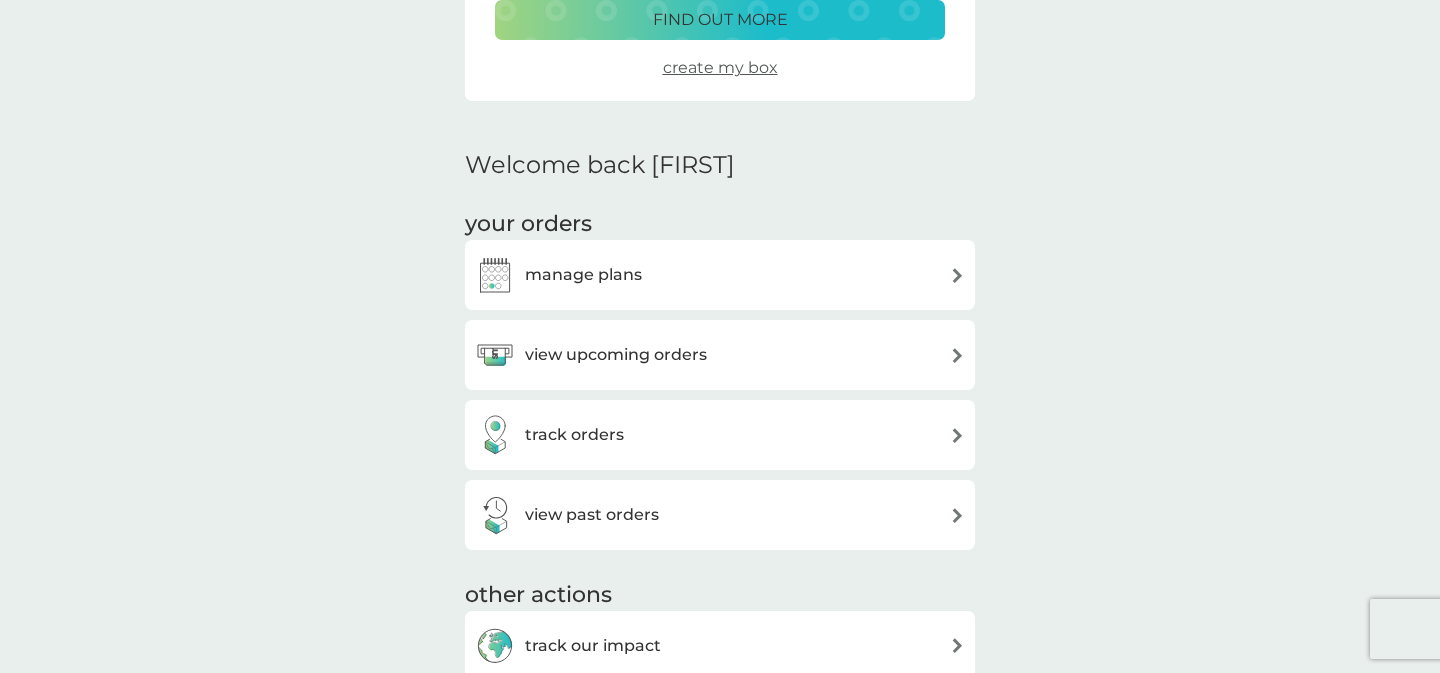 click on "view upcoming orders" at bounding box center (720, 355) 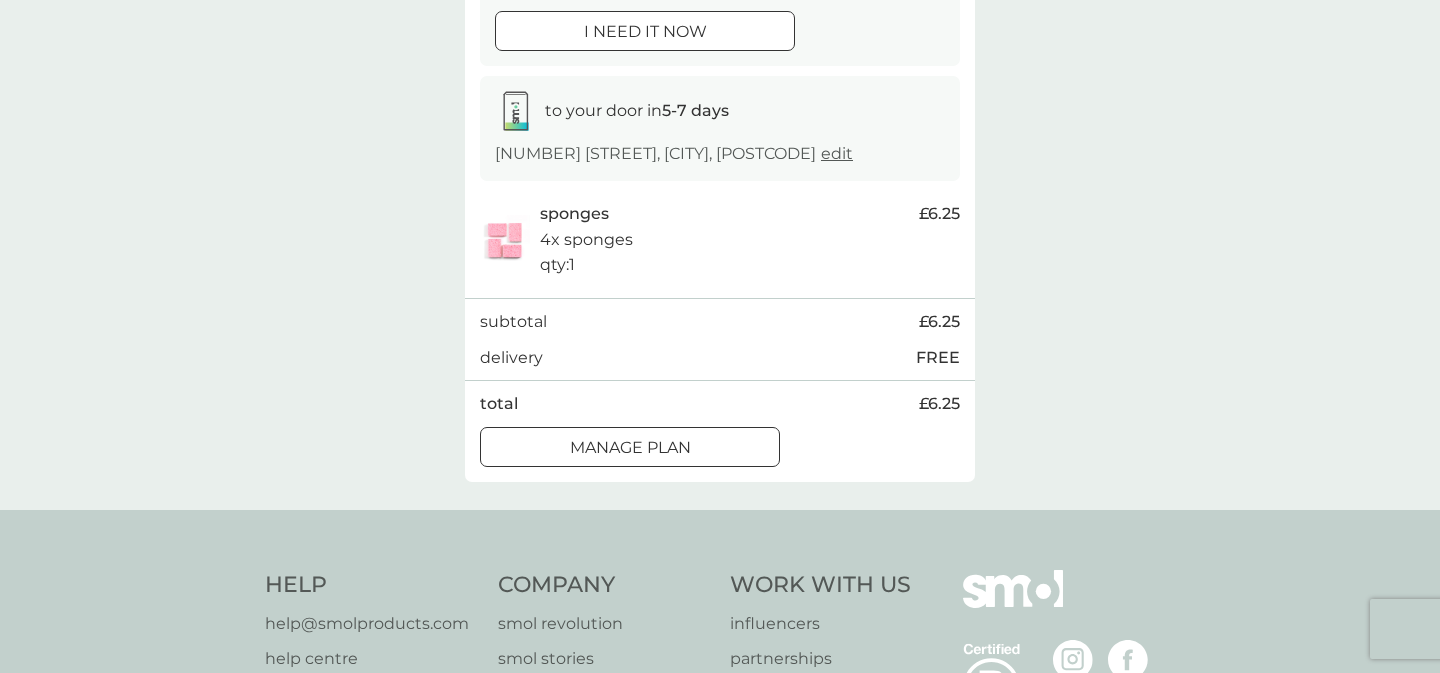 scroll, scrollTop: 269, scrollLeft: 0, axis: vertical 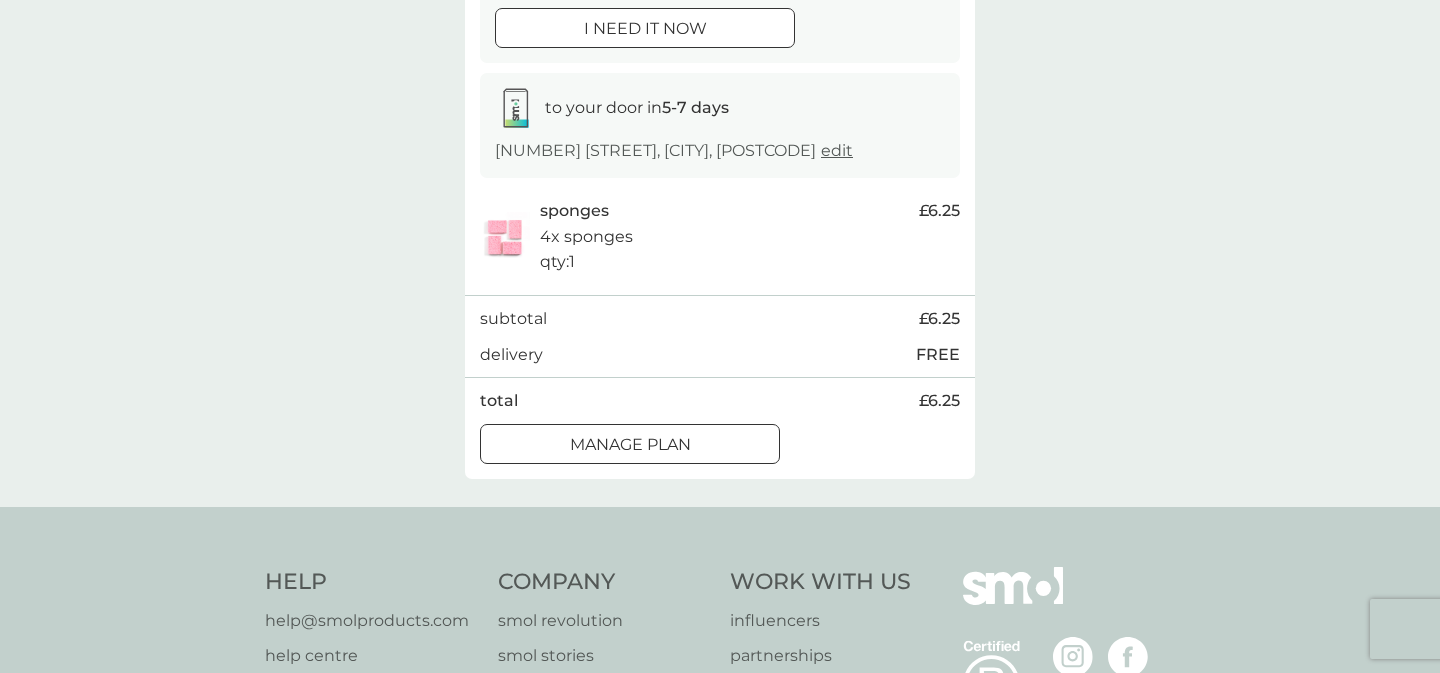 click on "edit" at bounding box center [837, 150] 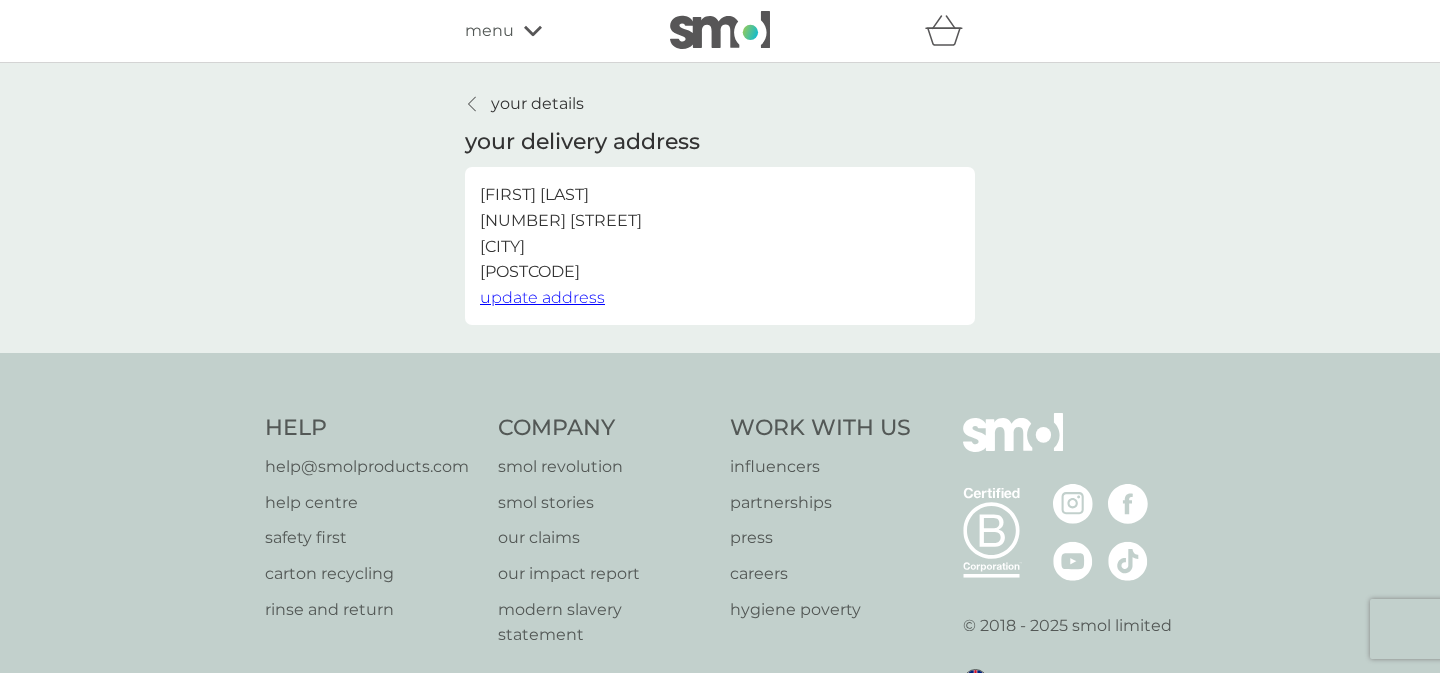 click on "your details" at bounding box center (524, 104) 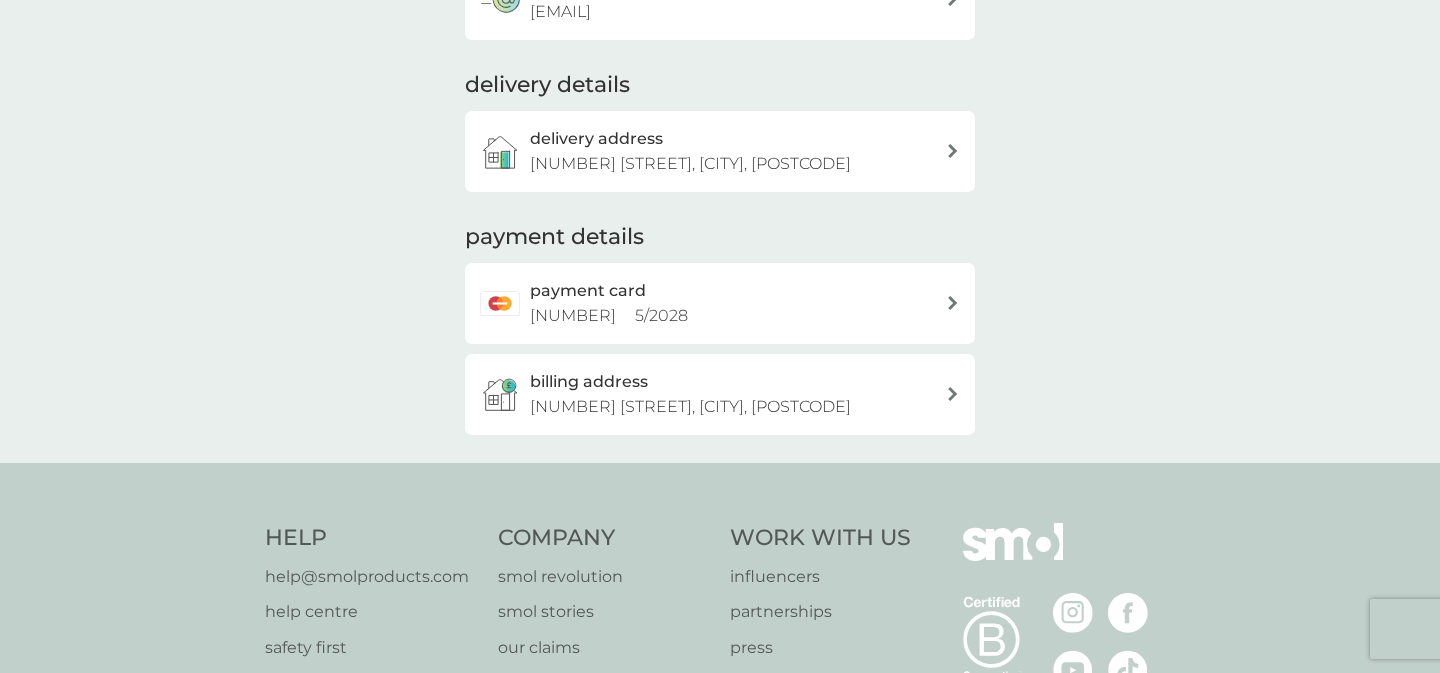 scroll, scrollTop: 0, scrollLeft: 0, axis: both 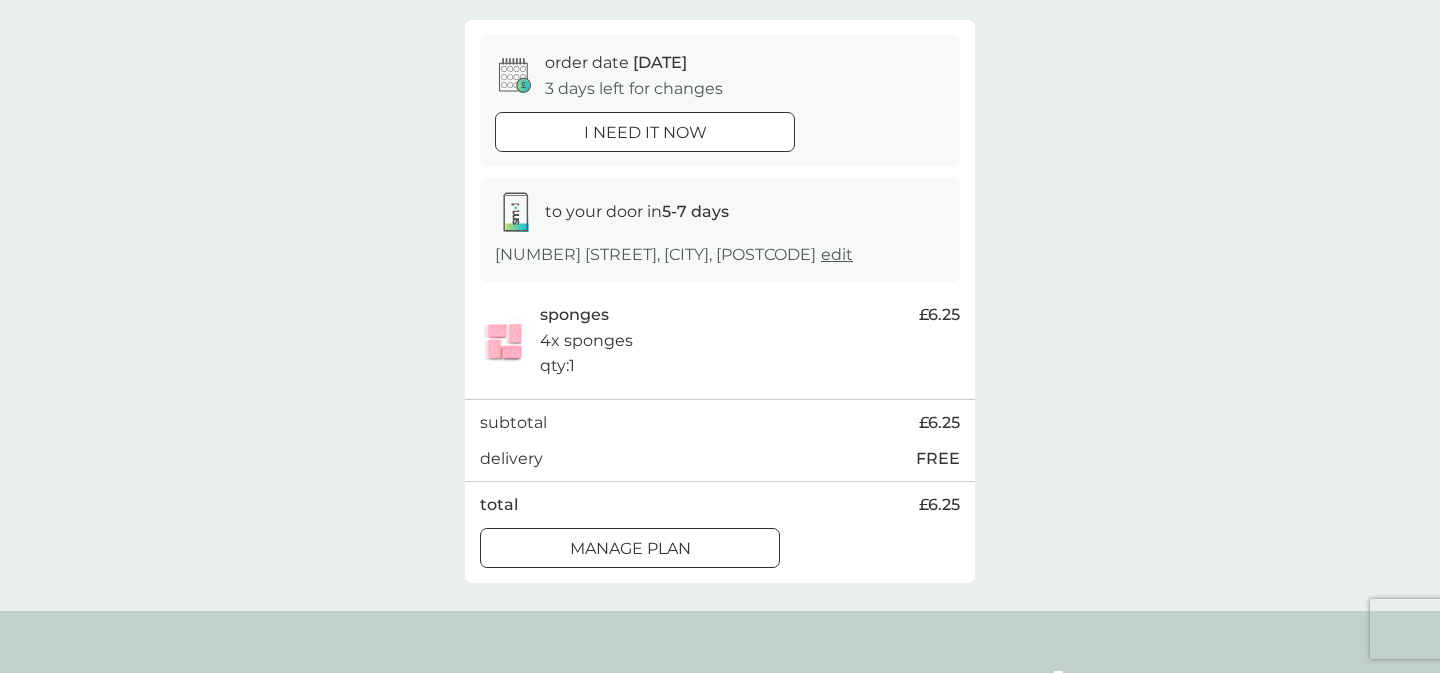 click on "Manage plan" at bounding box center [630, 549] 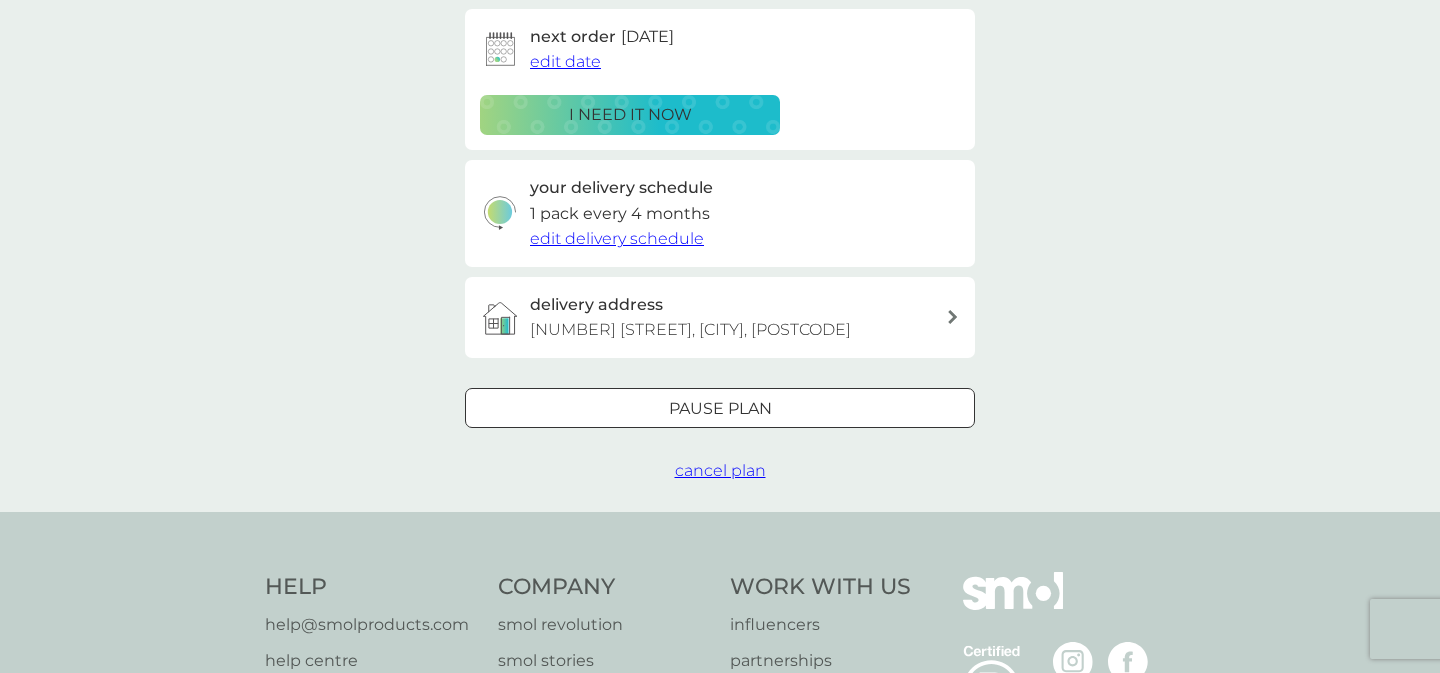 scroll, scrollTop: 358, scrollLeft: 0, axis: vertical 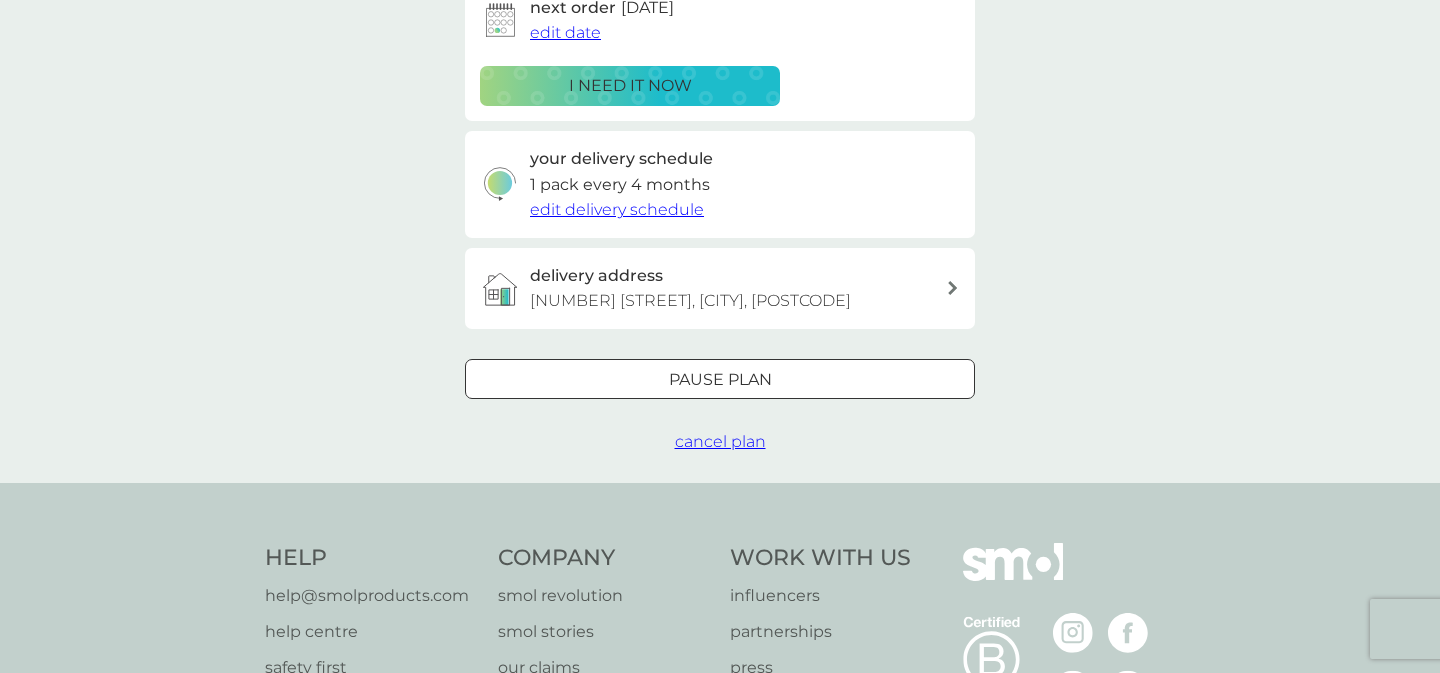 click on "edit delivery schedule" at bounding box center (617, 209) 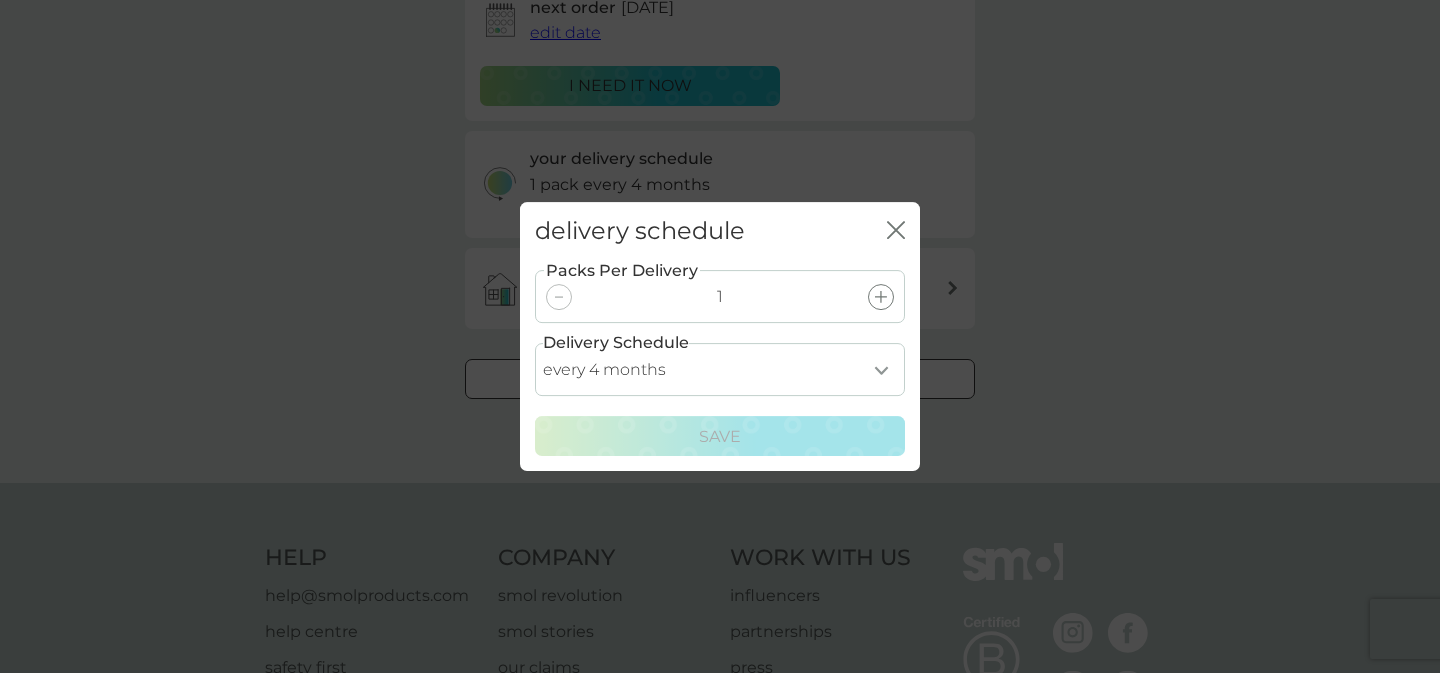 click on "delivery schedule close" at bounding box center [720, 231] 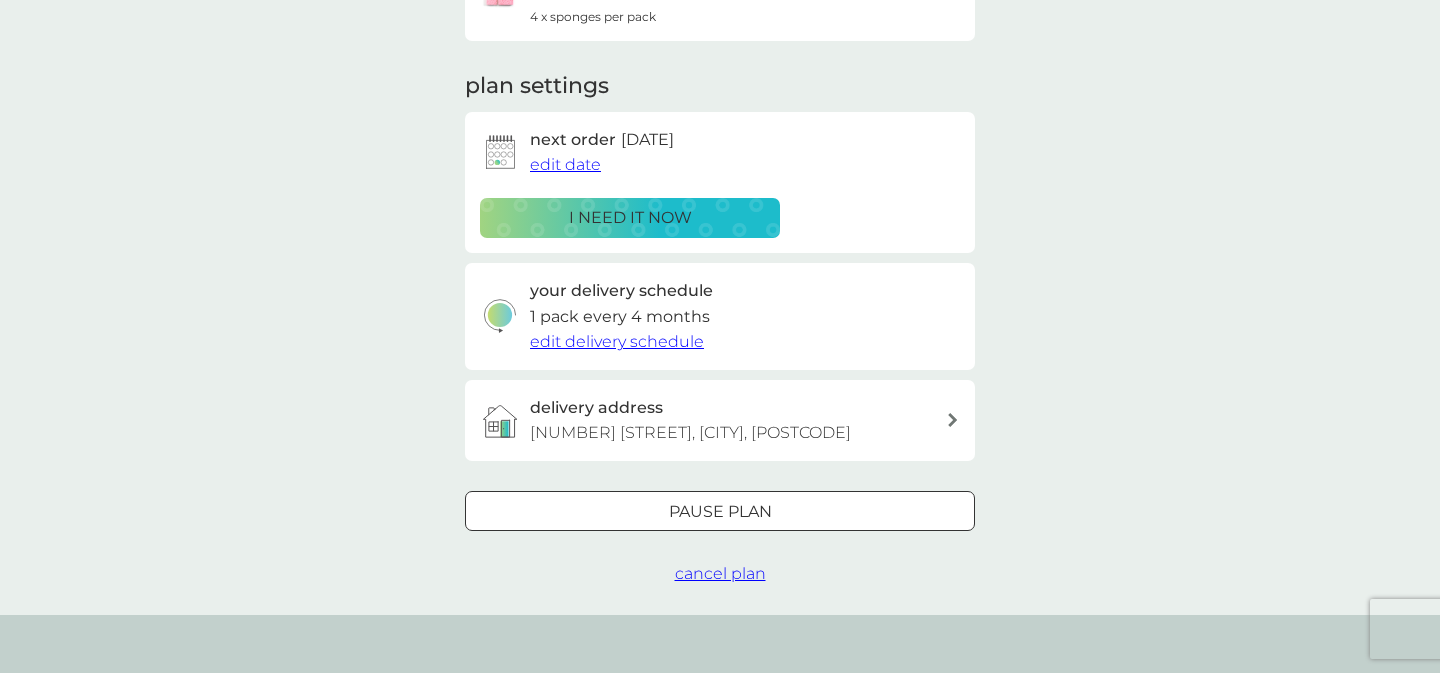 scroll, scrollTop: 132, scrollLeft: 0, axis: vertical 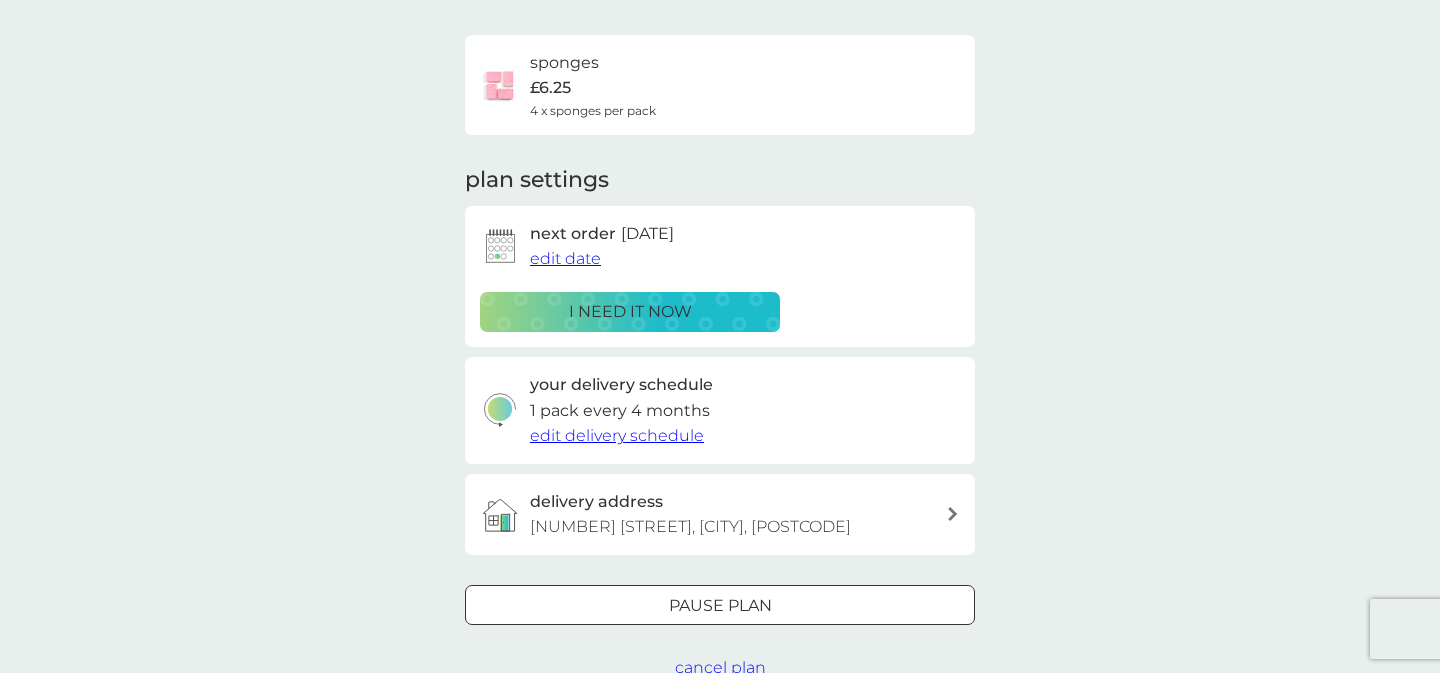 click on "edit date" at bounding box center [565, 258] 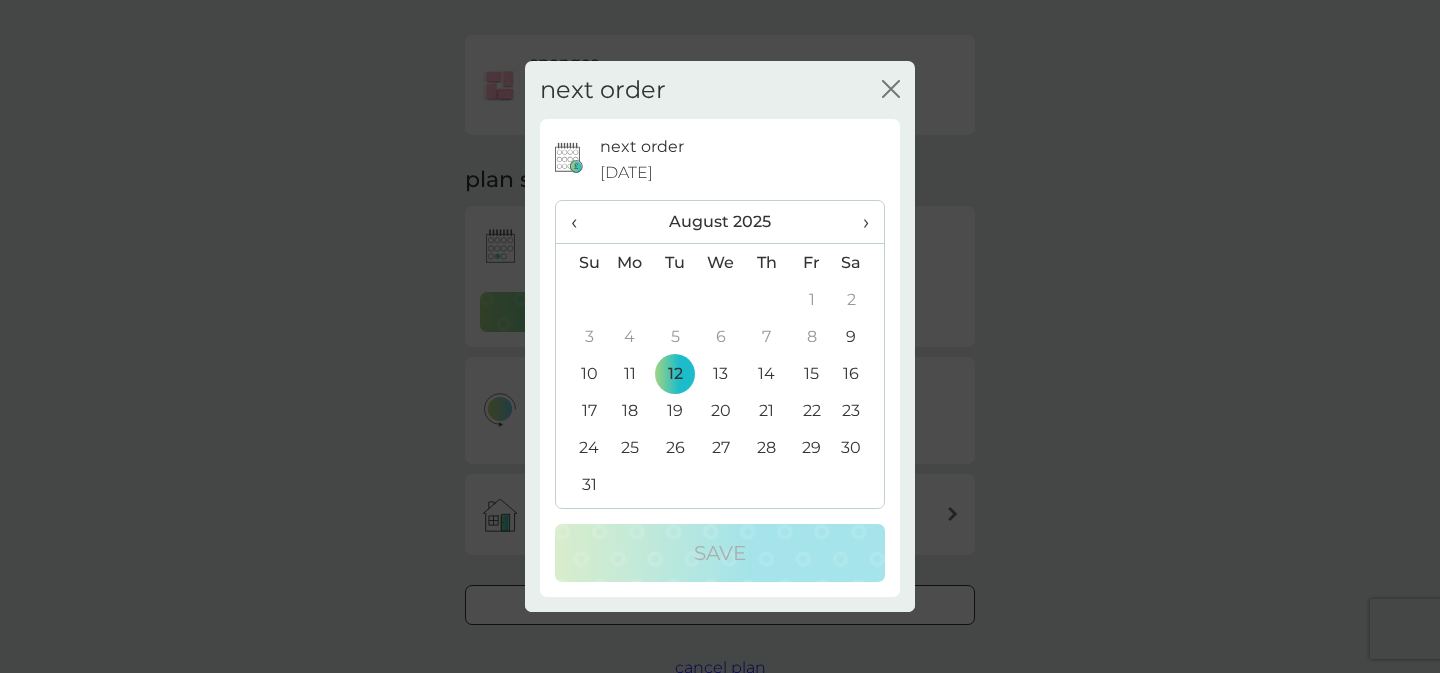 click on "›" at bounding box center (859, 222) 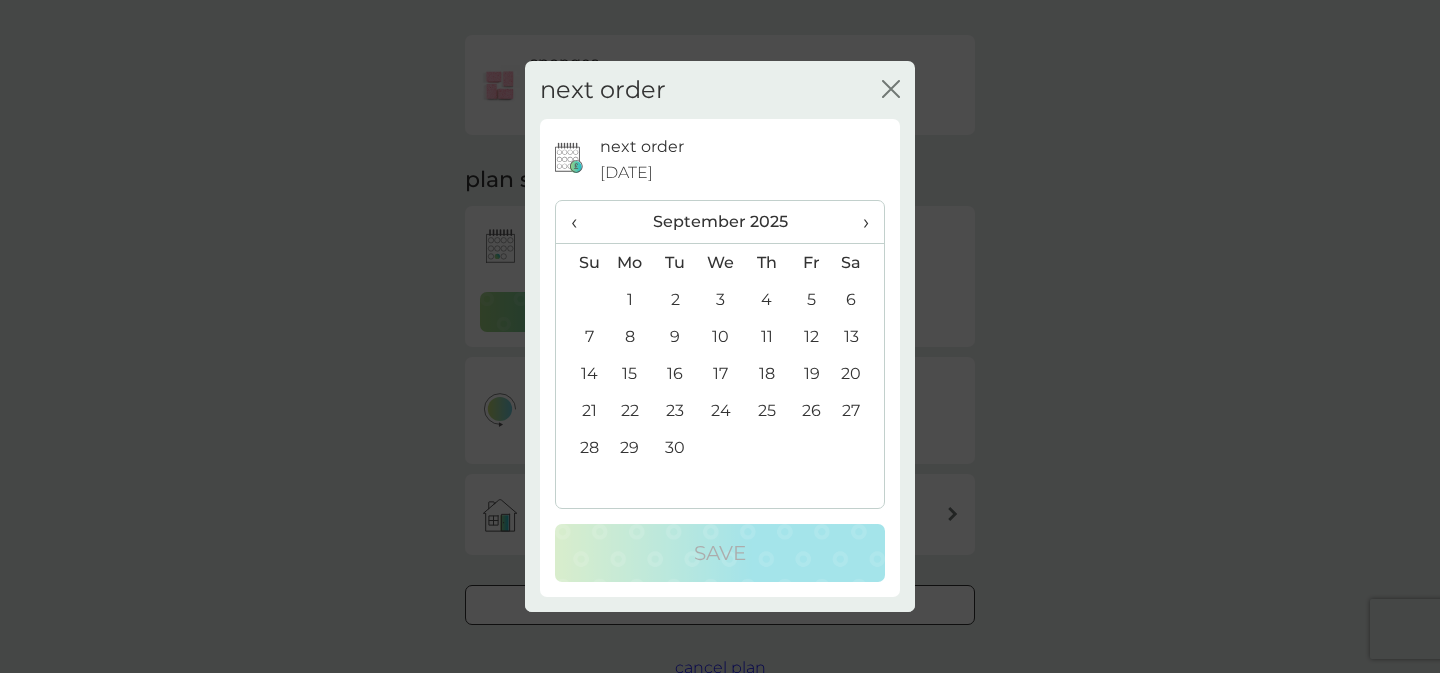 click on "›" at bounding box center [859, 222] 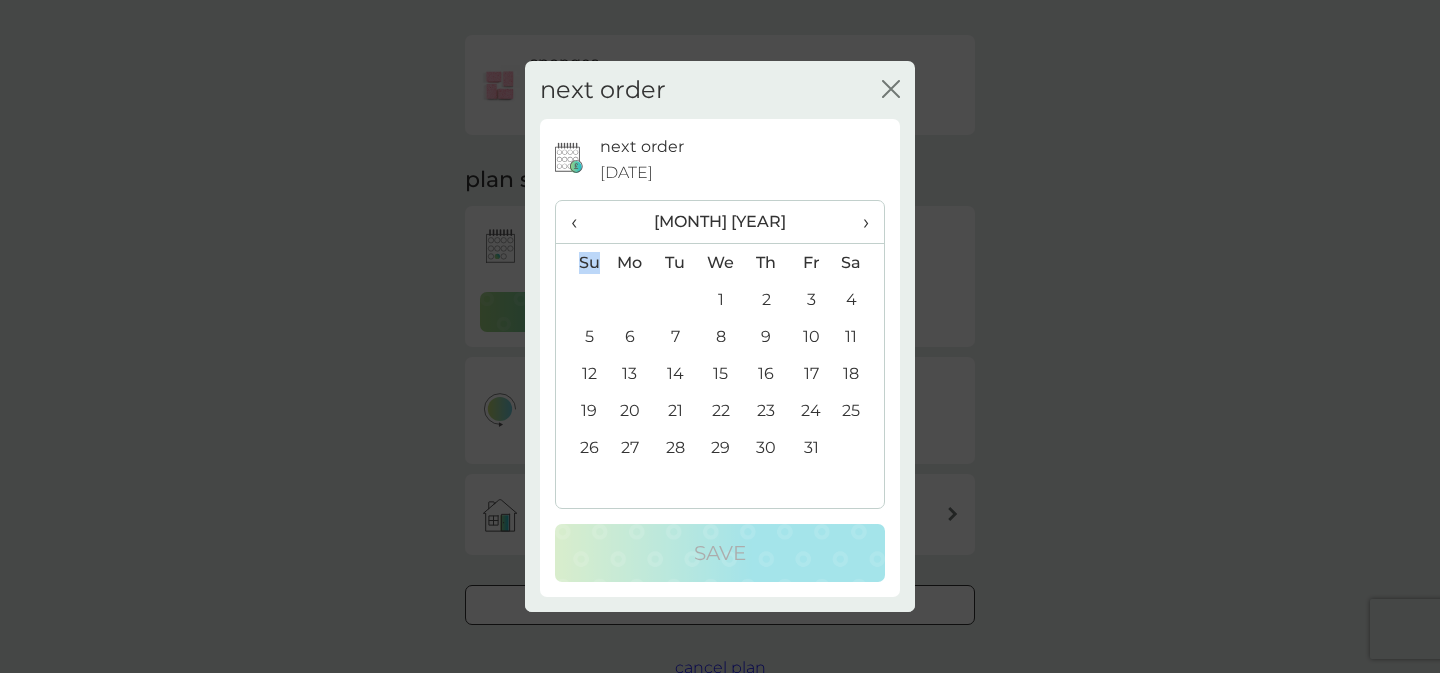 click on "›" at bounding box center (859, 222) 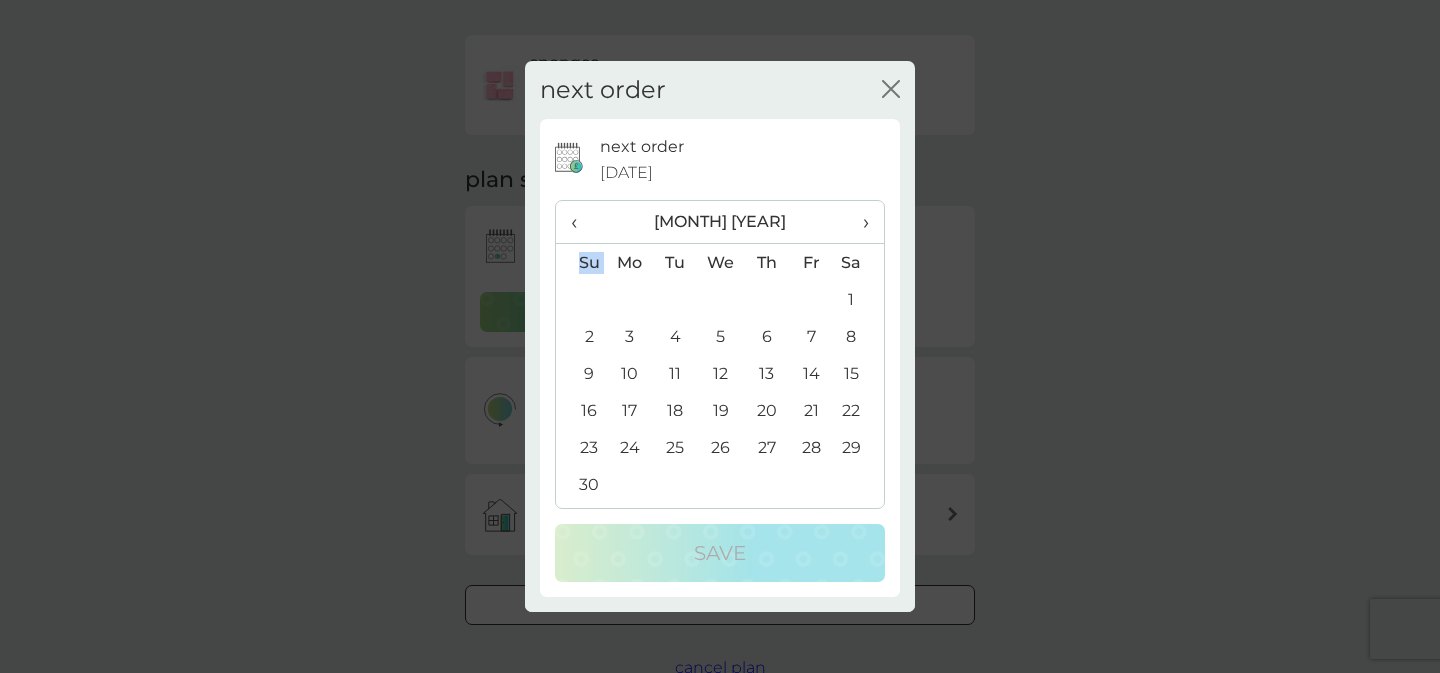 click on "12" at bounding box center [721, 373] 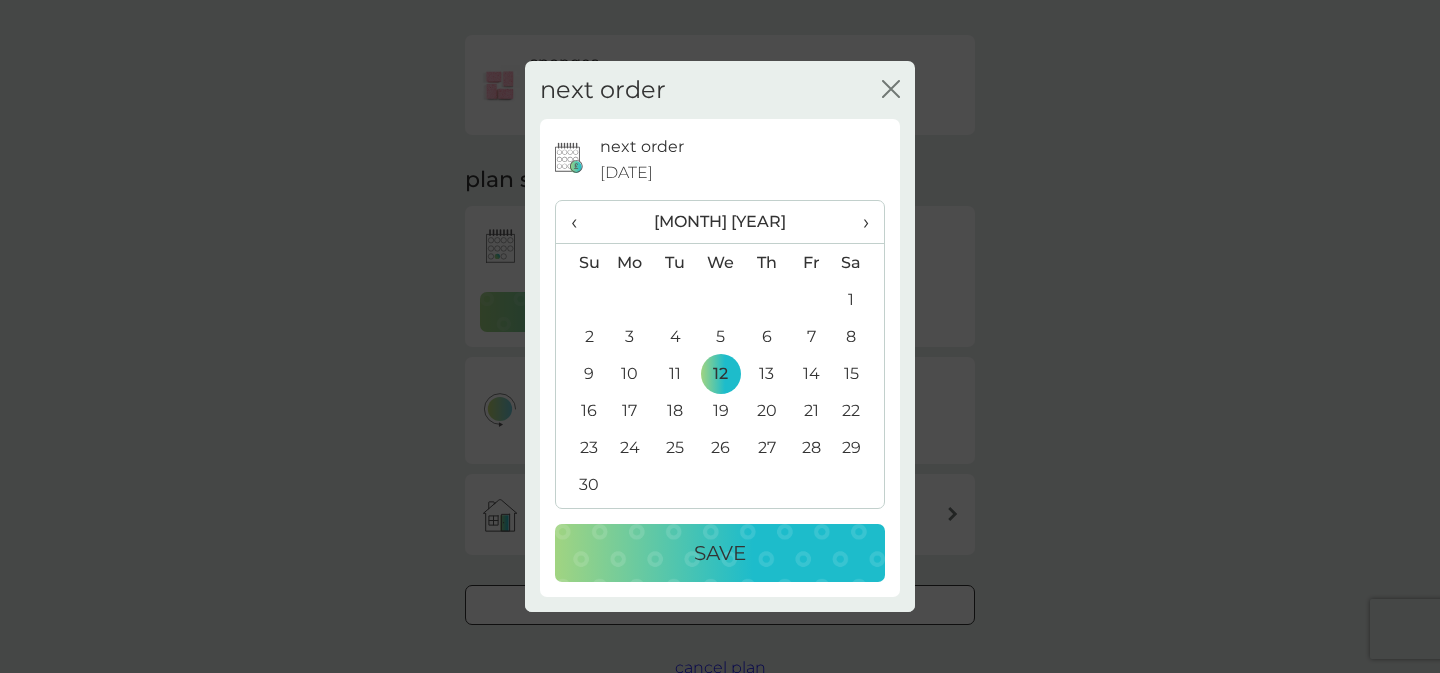 click on "Save" at bounding box center [720, 553] 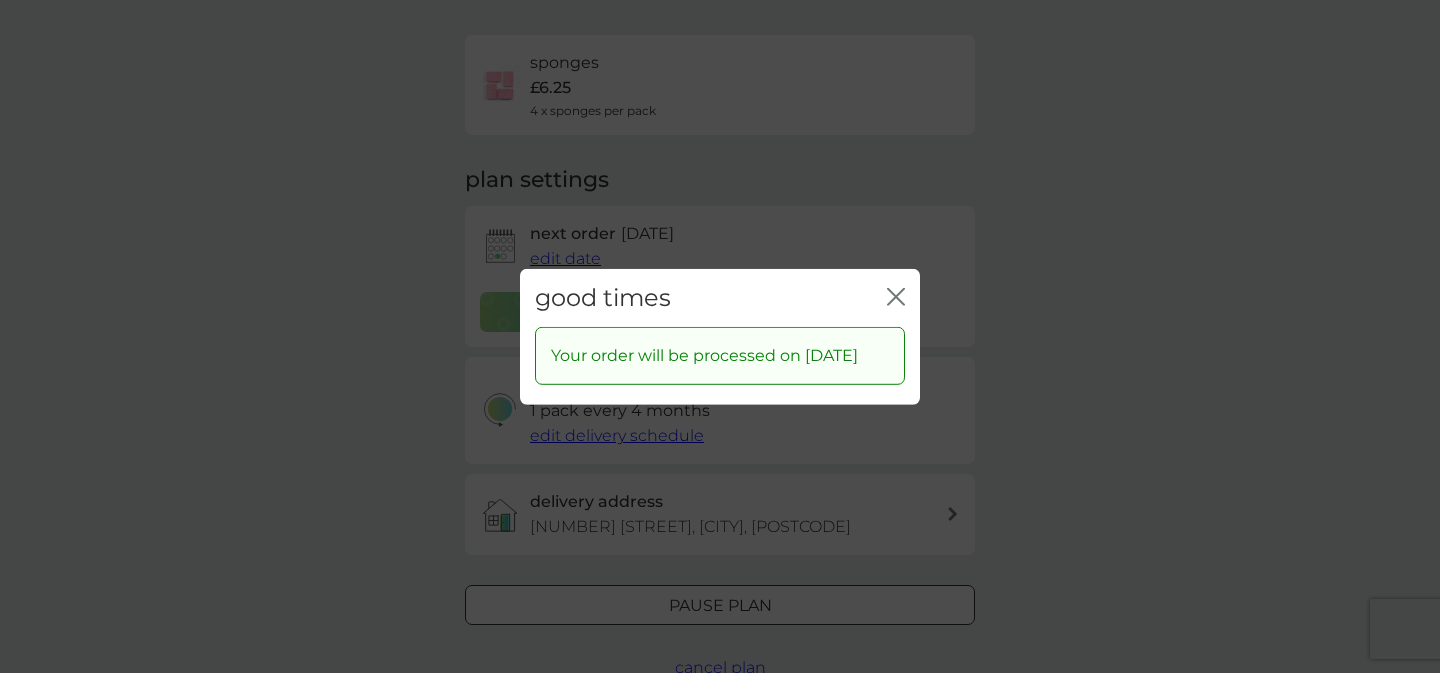 click 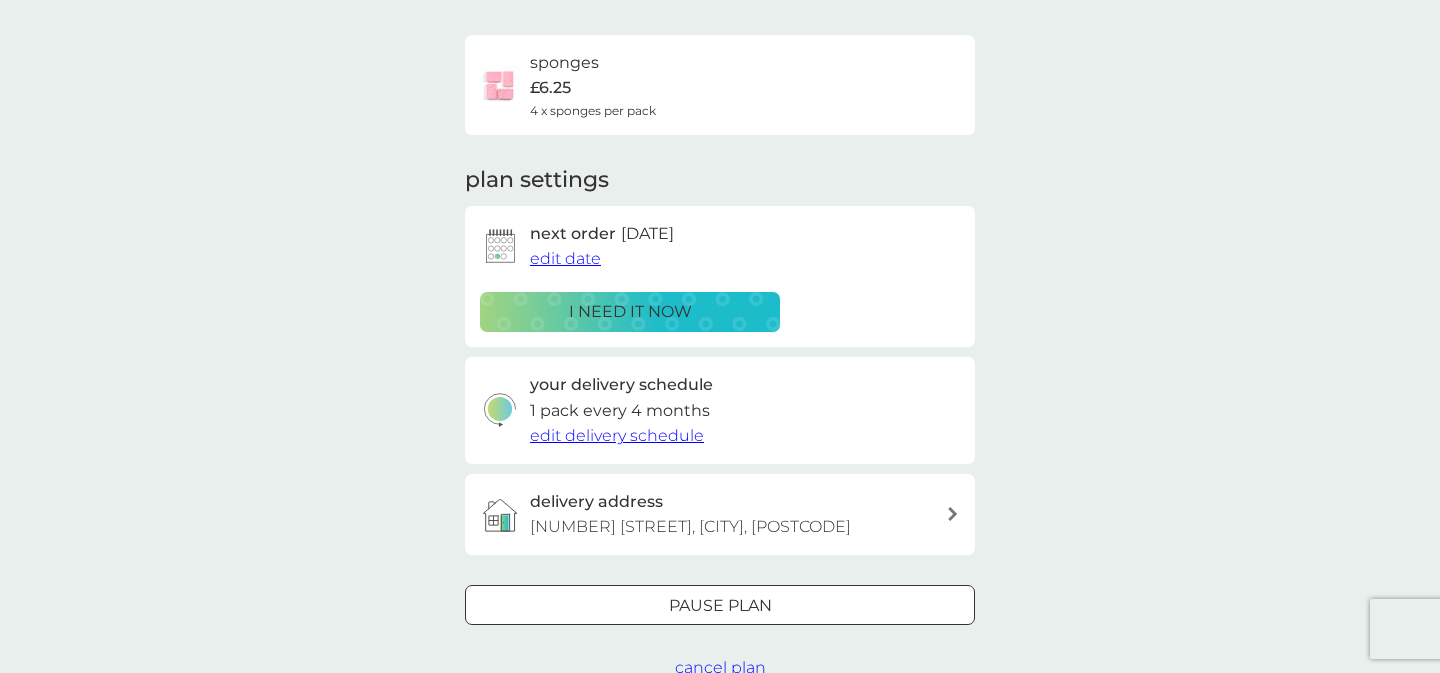 scroll, scrollTop: 0, scrollLeft: 0, axis: both 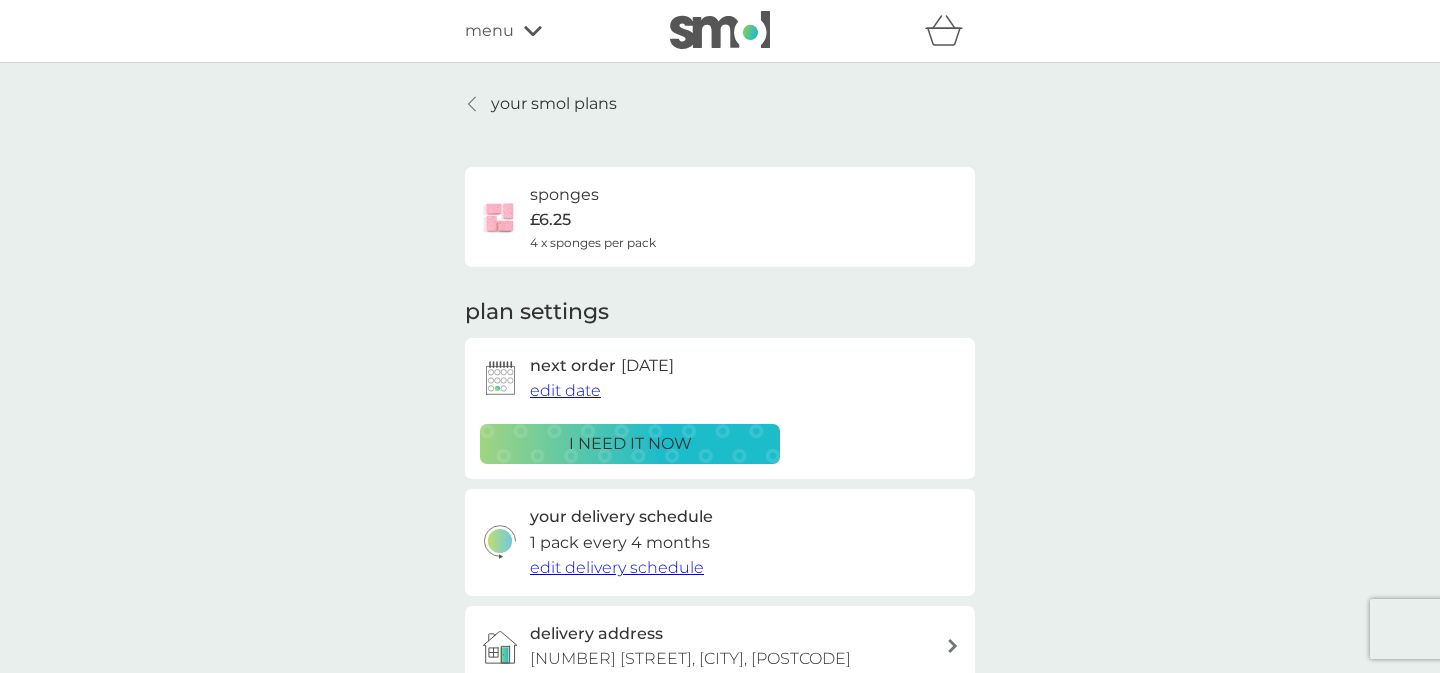 click on "your smol plans sponges £6.25 4 x sponges per pack plan settings next order 12 Nov 2025 edit date i need it now your delivery schedule 1 pack every 4 months edit delivery schedule delivery address 64 Folly Lane,  St Albans, Al3 5jj Pause plan cancel plan" at bounding box center [720, 452] 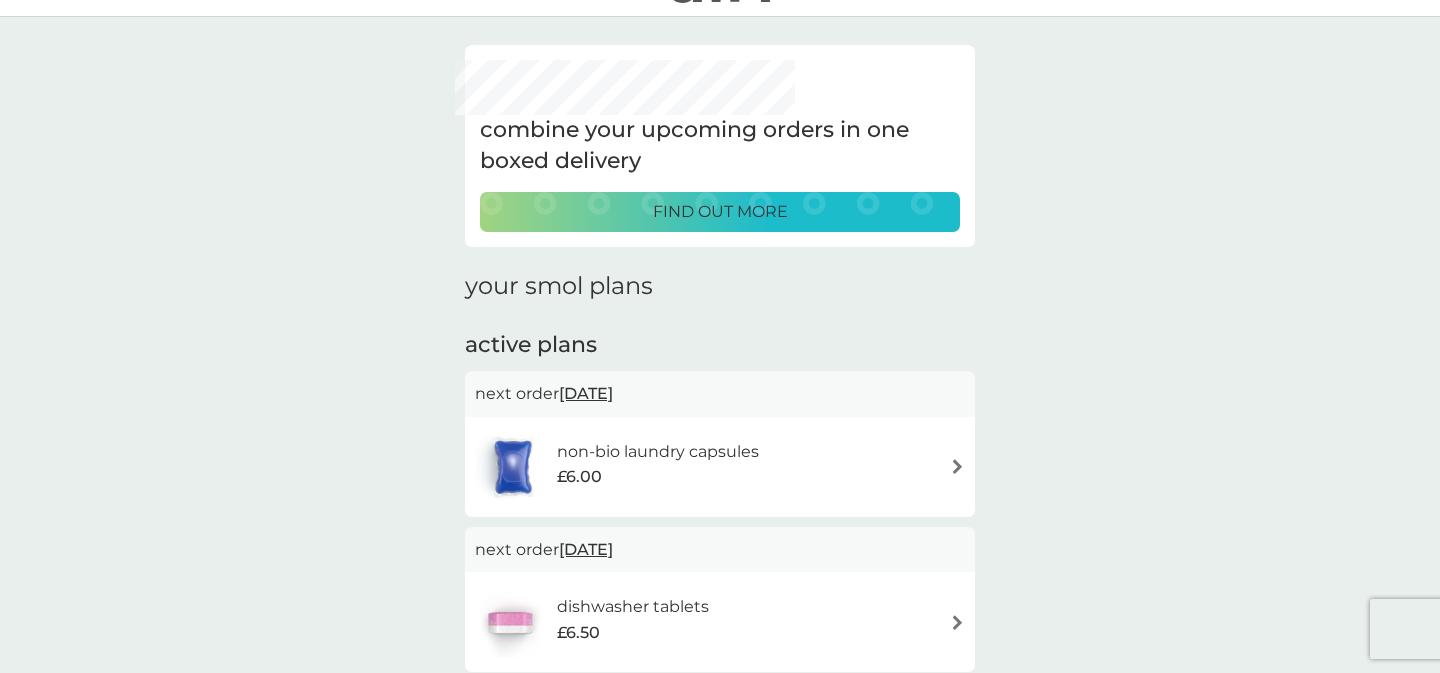 scroll, scrollTop: 0, scrollLeft: 0, axis: both 